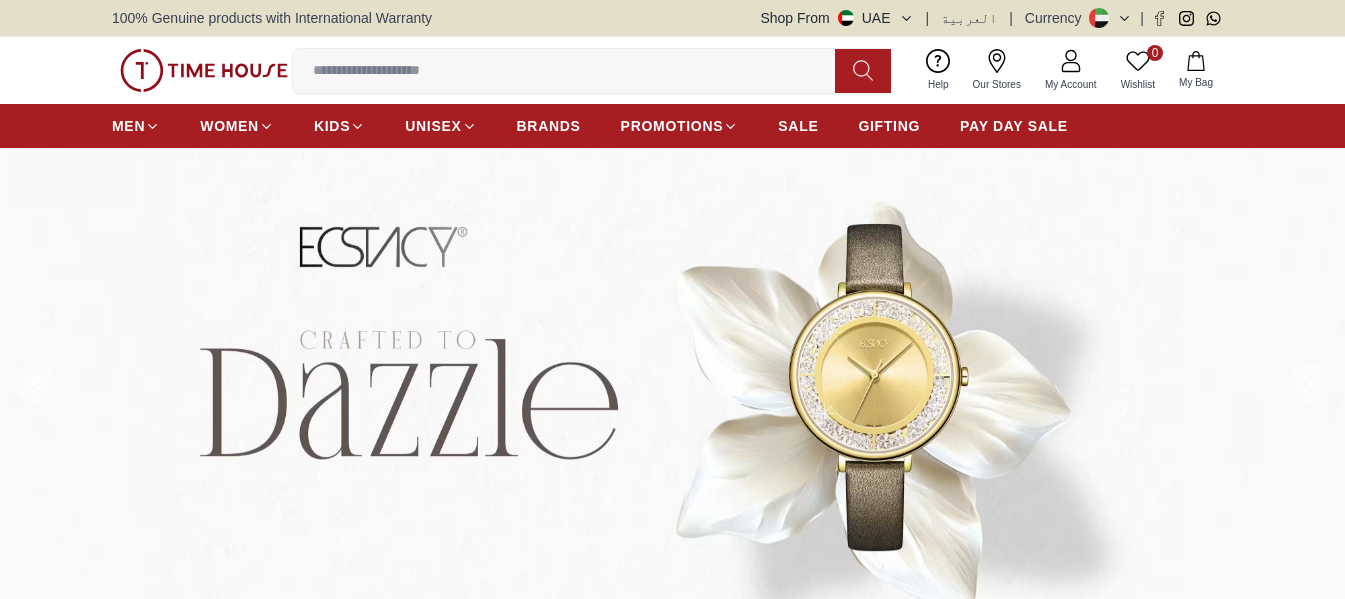 scroll, scrollTop: 0, scrollLeft: 0, axis: both 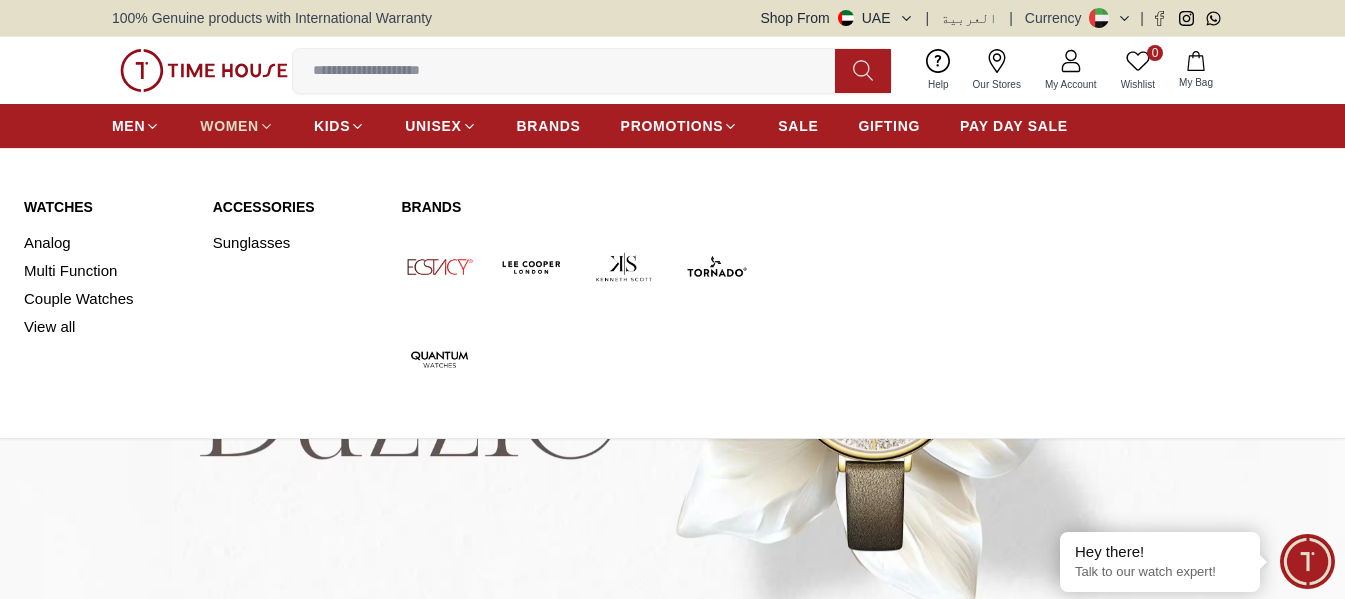 click 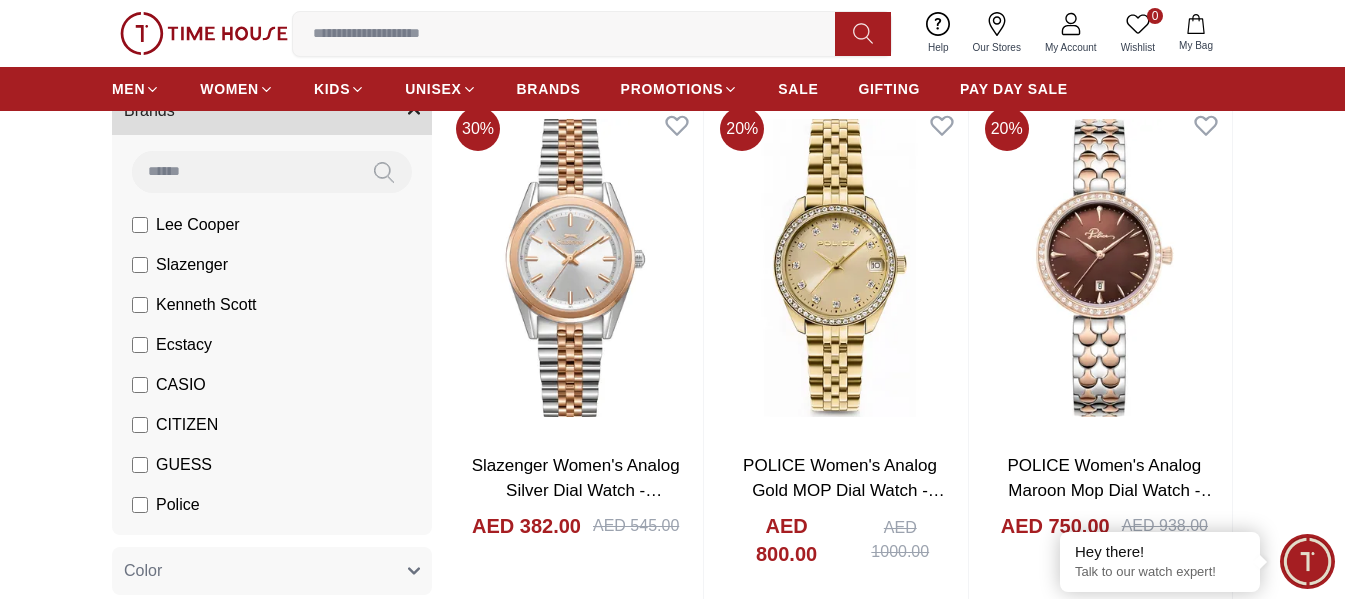 scroll, scrollTop: 200, scrollLeft: 0, axis: vertical 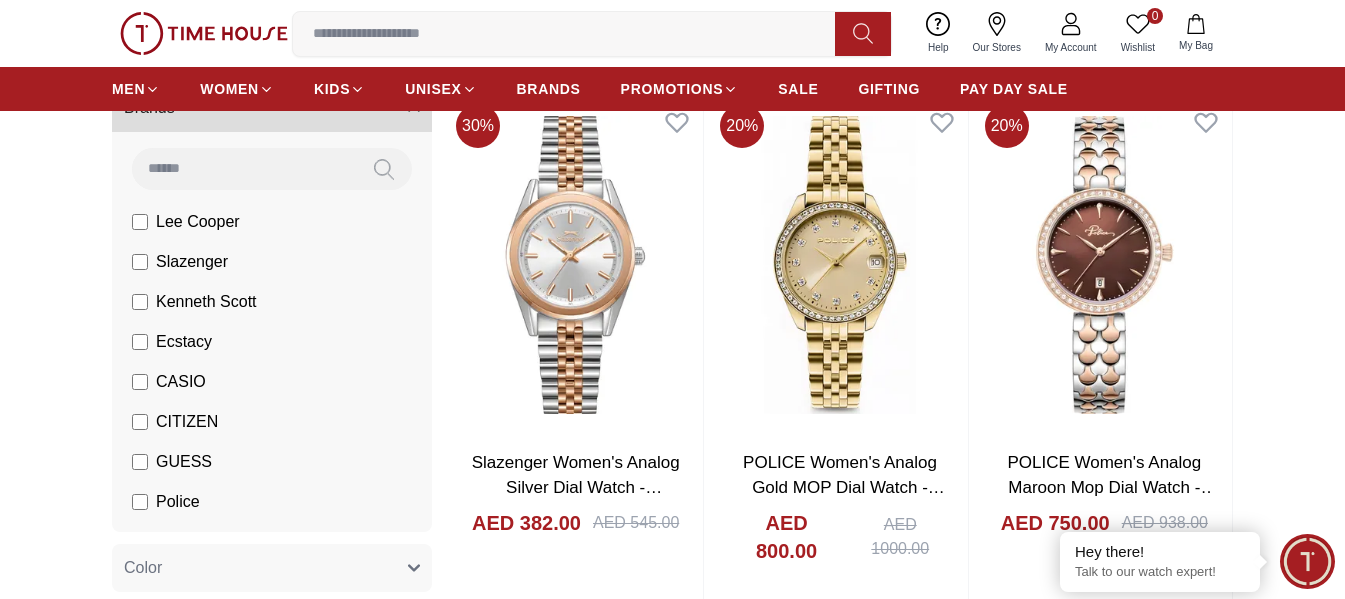 click on "CASIO" at bounding box center (181, 382) 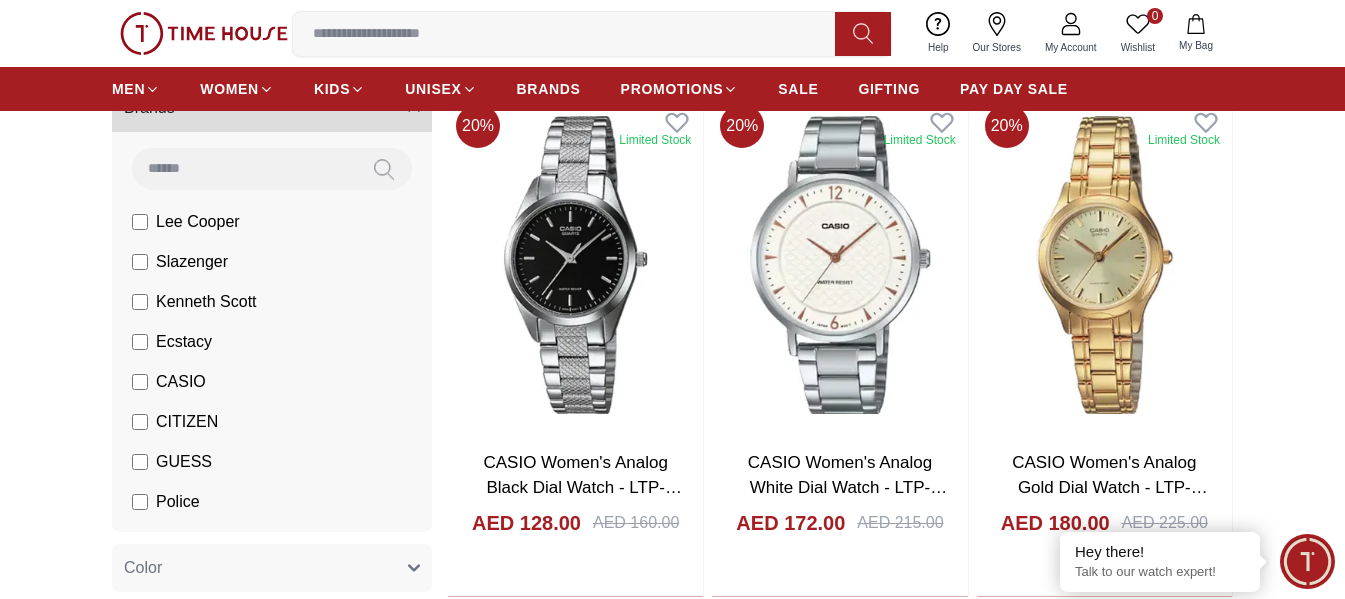 click on "Lee Cooper" at bounding box center (198, 222) 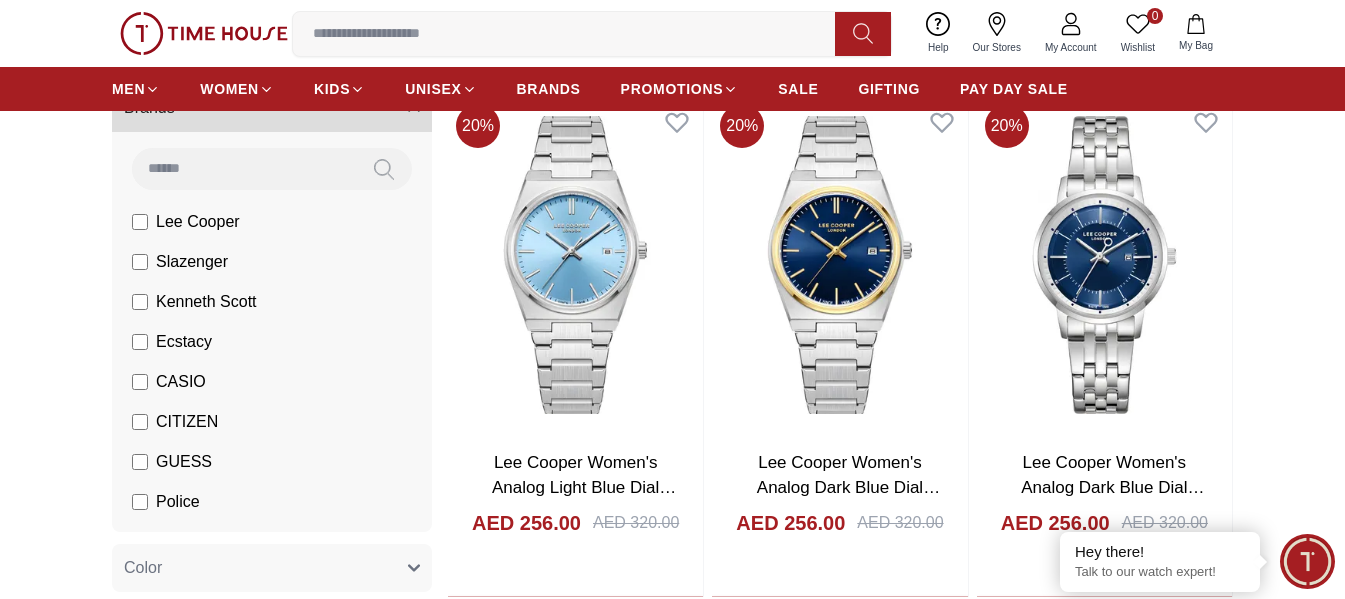 click on "Lee Cooper" at bounding box center (198, 222) 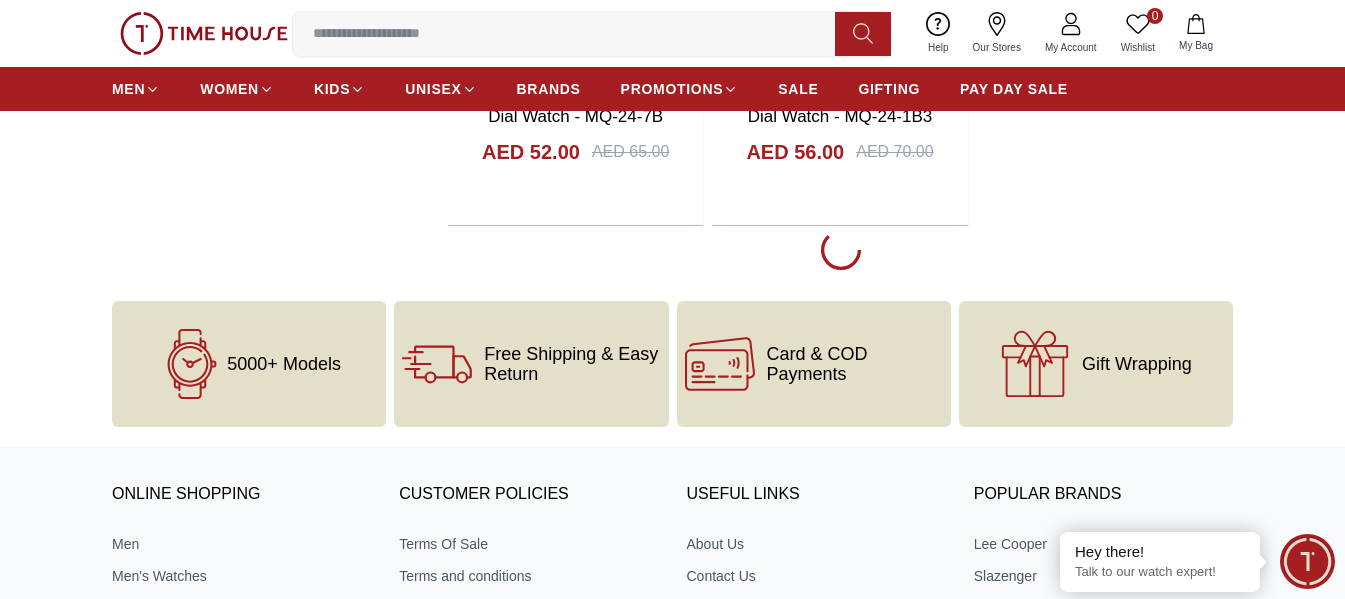 scroll, scrollTop: 3700, scrollLeft: 0, axis: vertical 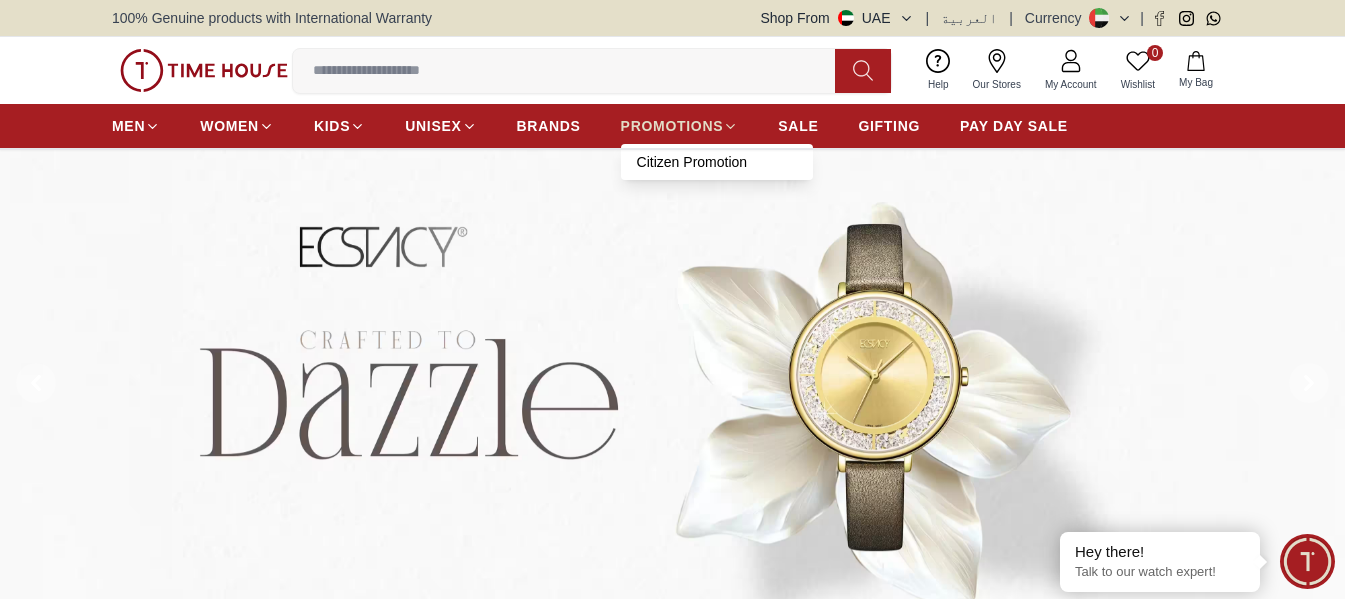 click on "PROMOTIONS" at bounding box center [672, 126] 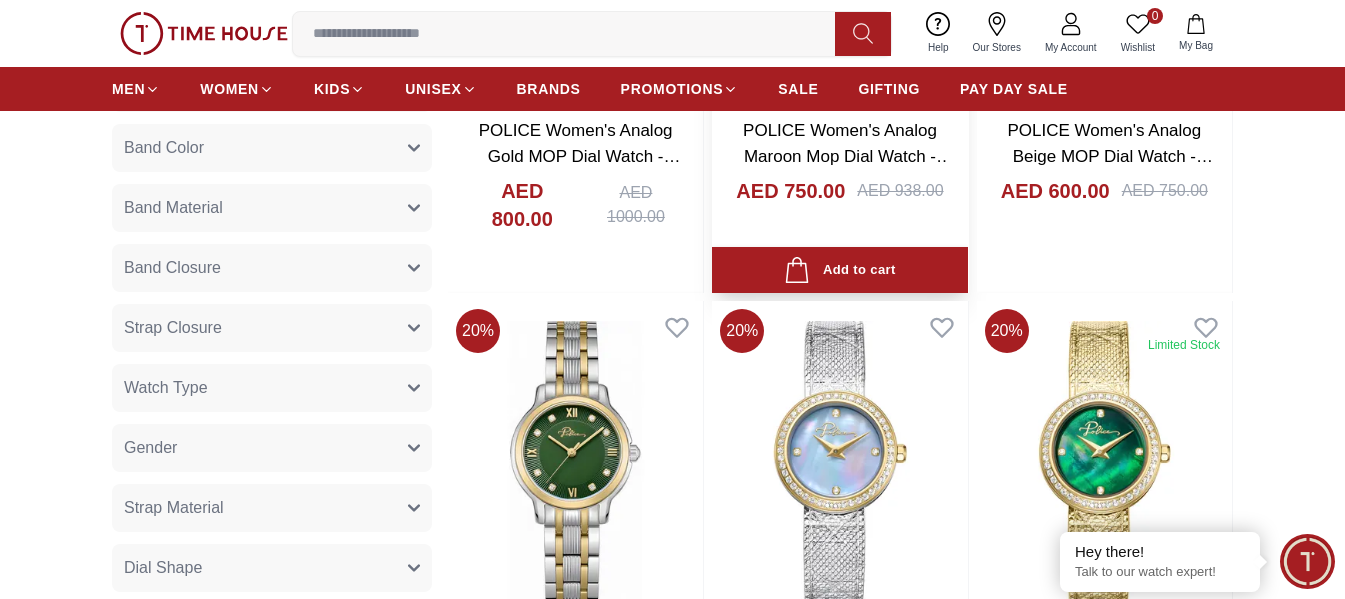scroll, scrollTop: 1300, scrollLeft: 0, axis: vertical 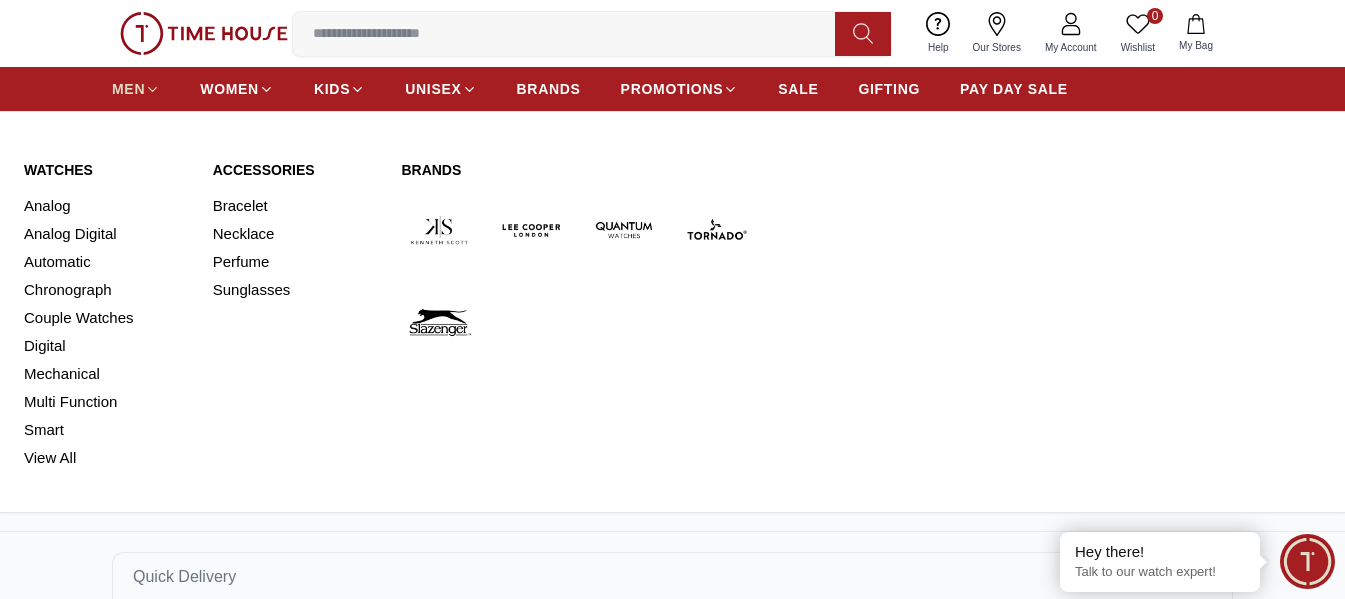 click on "MEN" at bounding box center (128, 89) 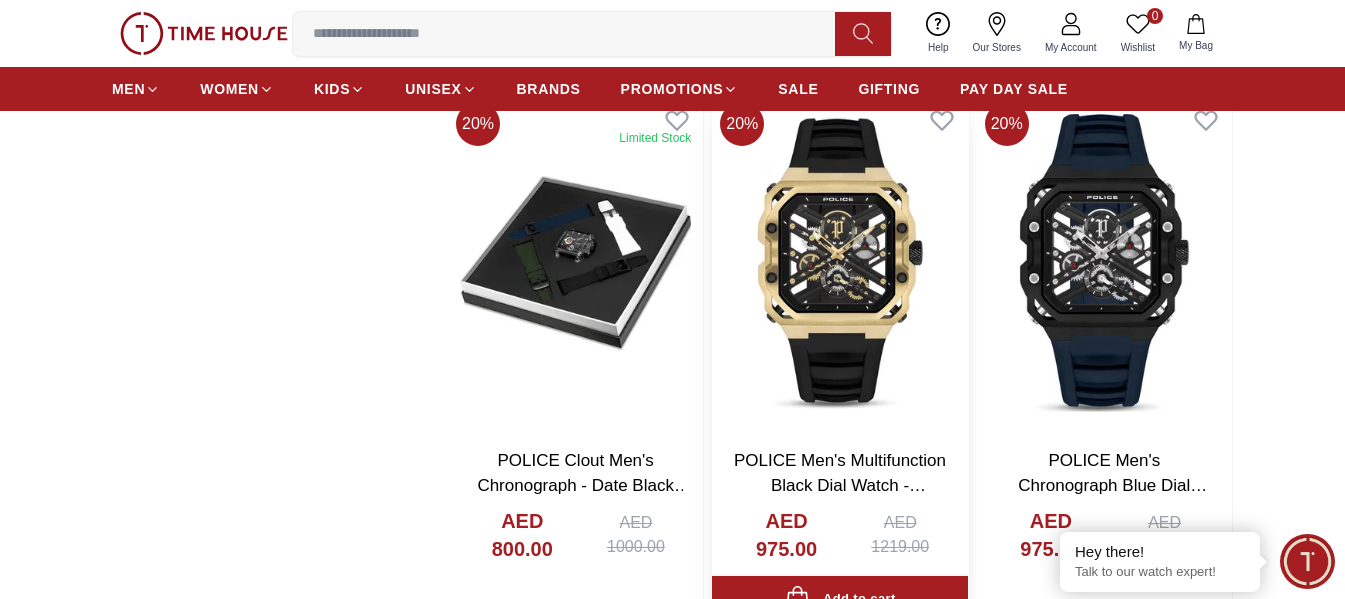 scroll, scrollTop: 2900, scrollLeft: 0, axis: vertical 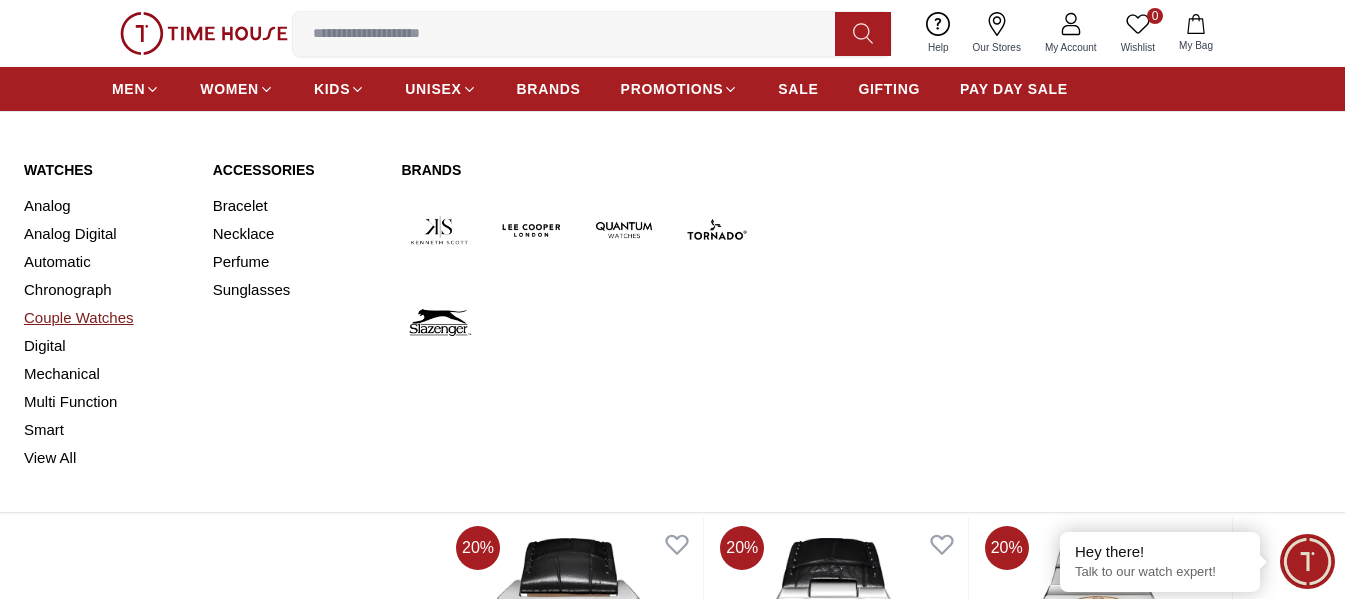 click on "Couple Watches" at bounding box center [106, 318] 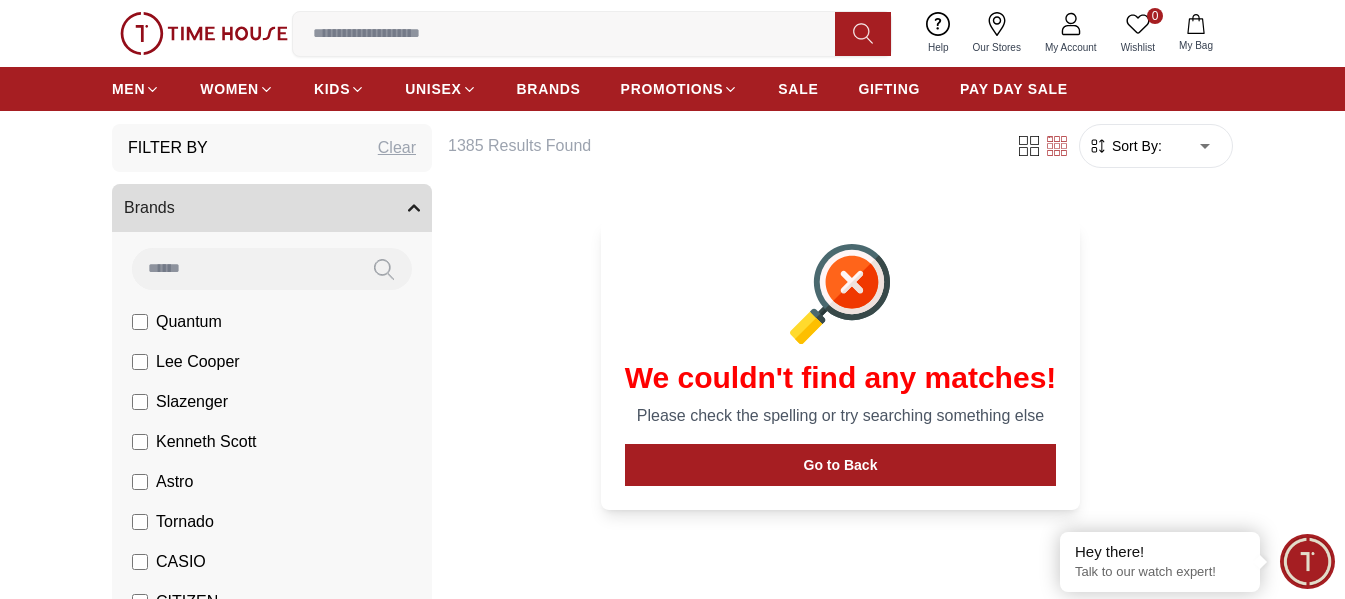 scroll, scrollTop: 0, scrollLeft: 0, axis: both 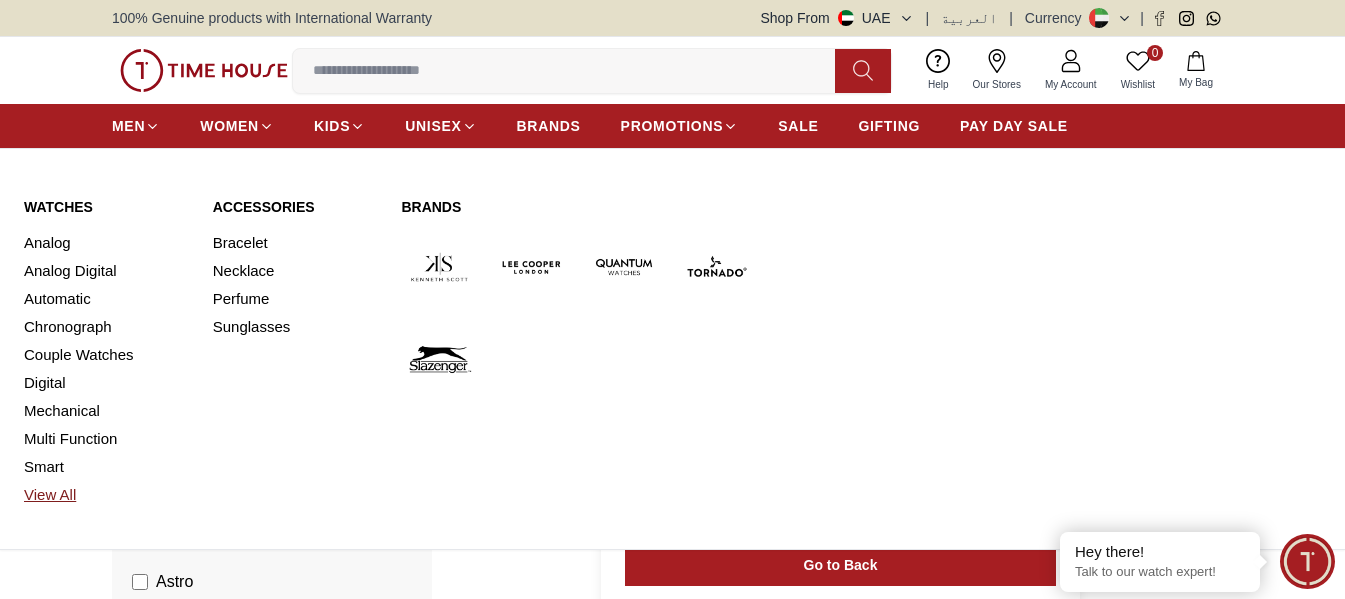 click on "View All" at bounding box center [106, 495] 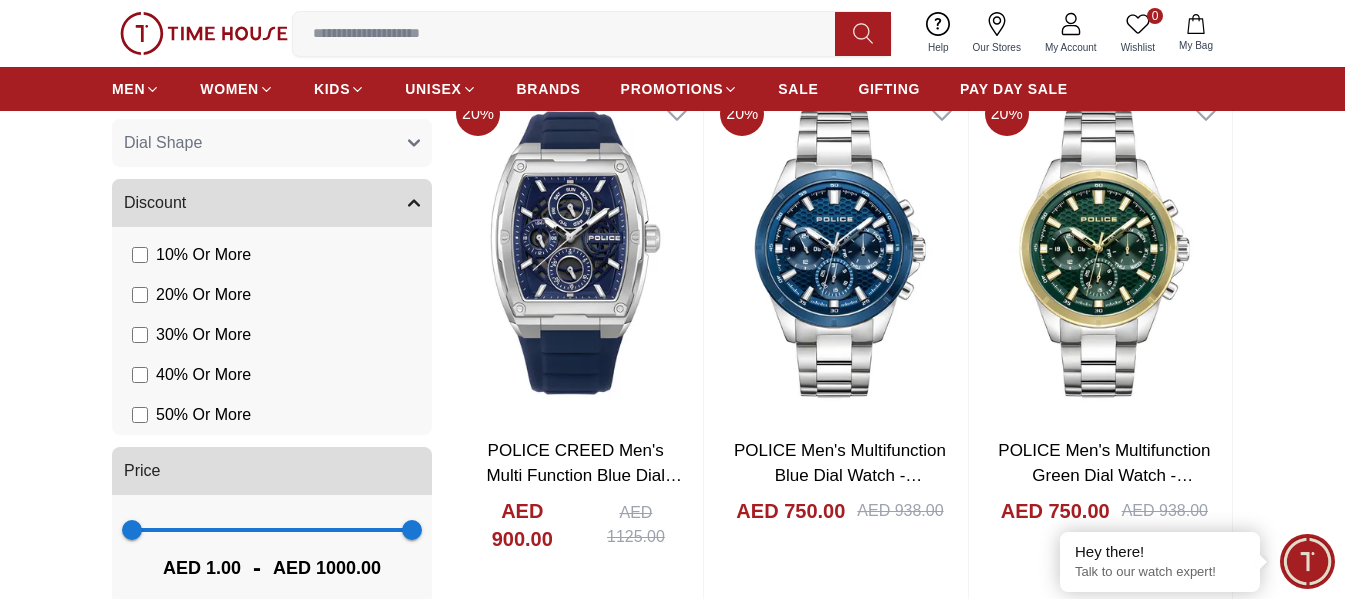 scroll, scrollTop: 1300, scrollLeft: 0, axis: vertical 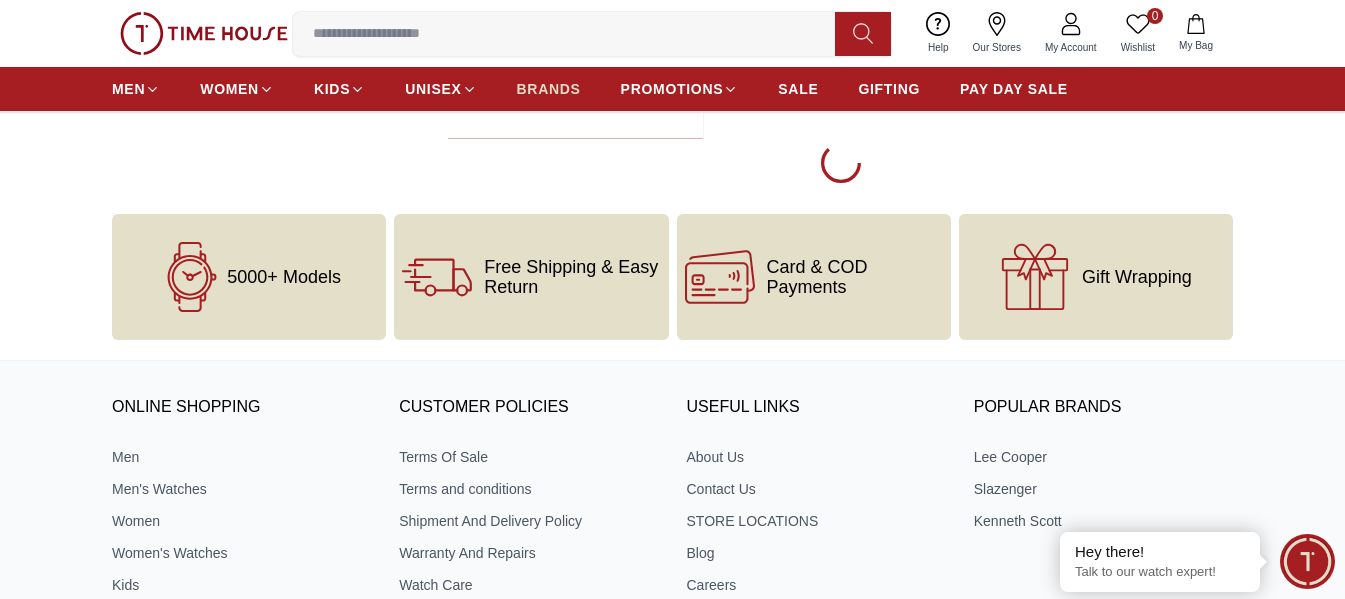 click on "BRANDS" at bounding box center (549, 89) 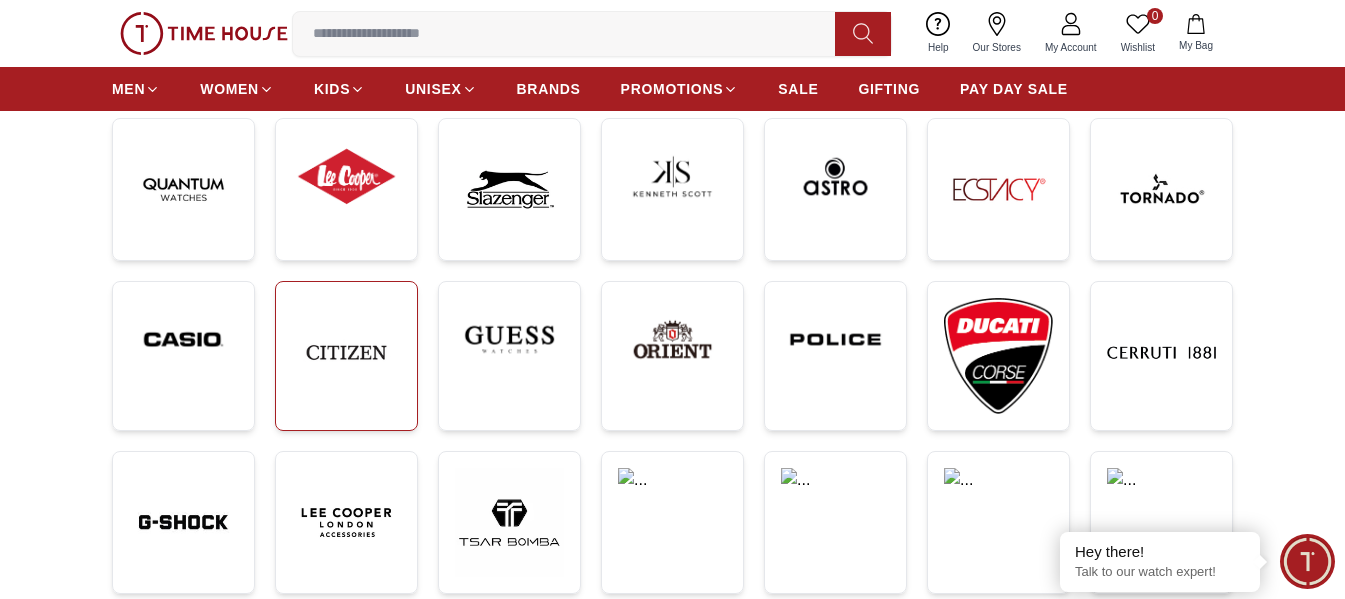 scroll, scrollTop: 400, scrollLeft: 0, axis: vertical 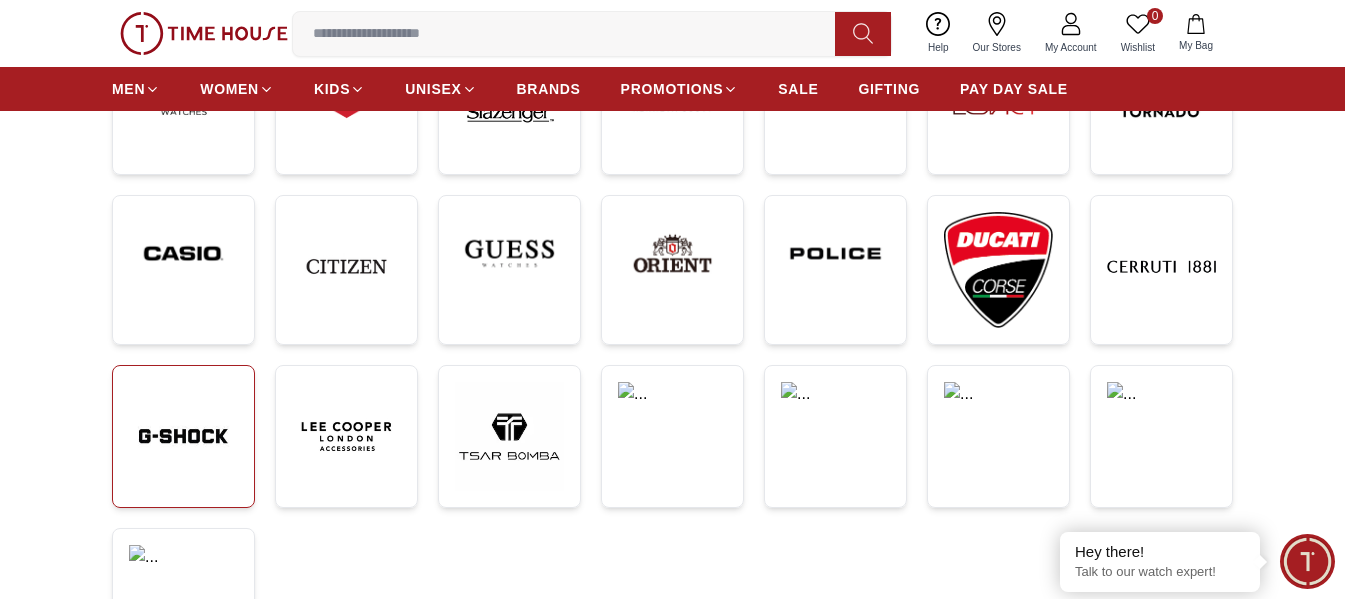 click at bounding box center (183, 436) 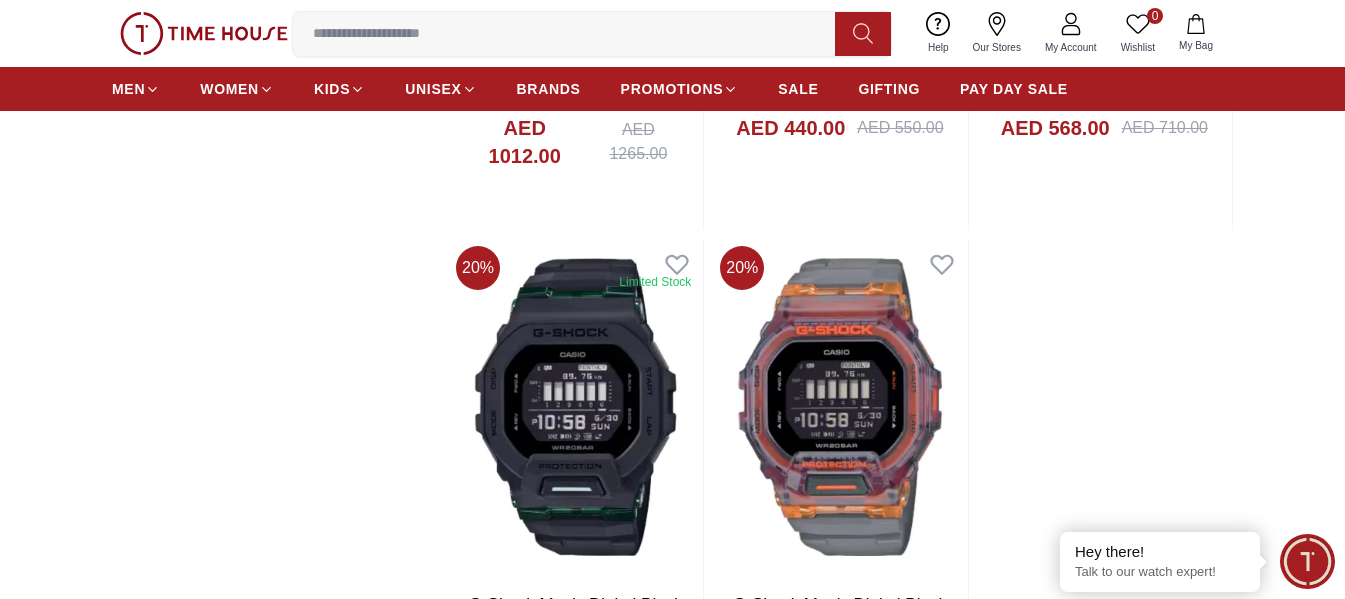 scroll, scrollTop: 3900, scrollLeft: 0, axis: vertical 